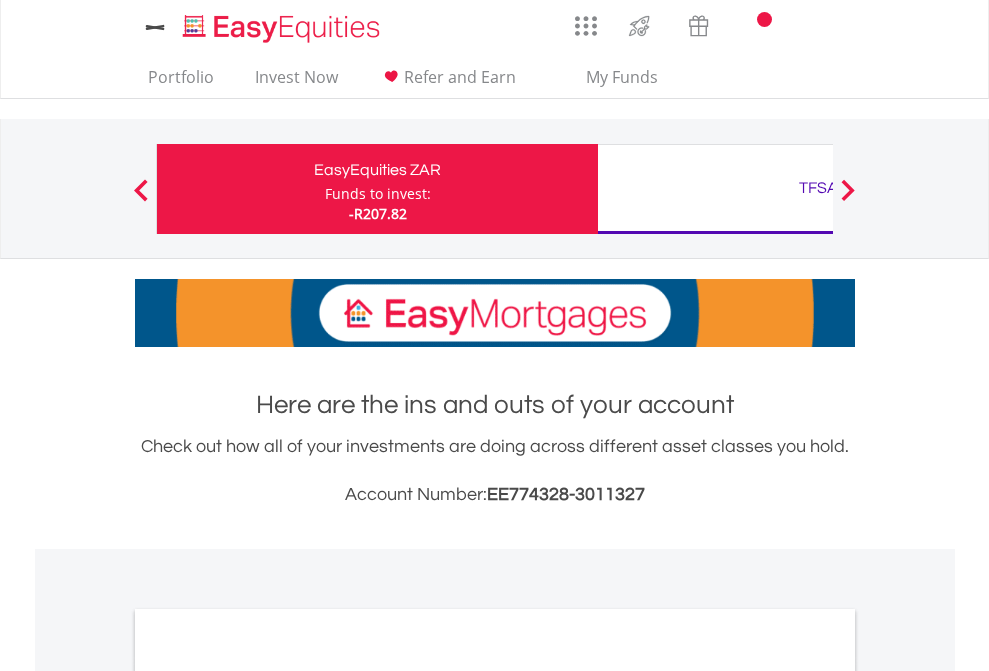 scroll, scrollTop: 0, scrollLeft: 0, axis: both 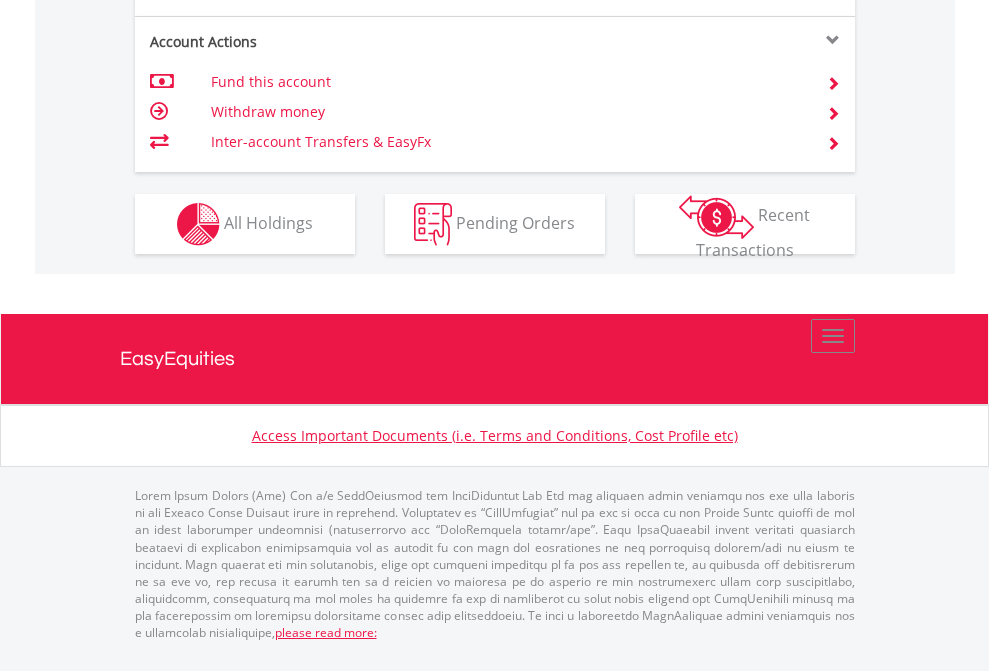click on "Investment types" at bounding box center [706, -337] 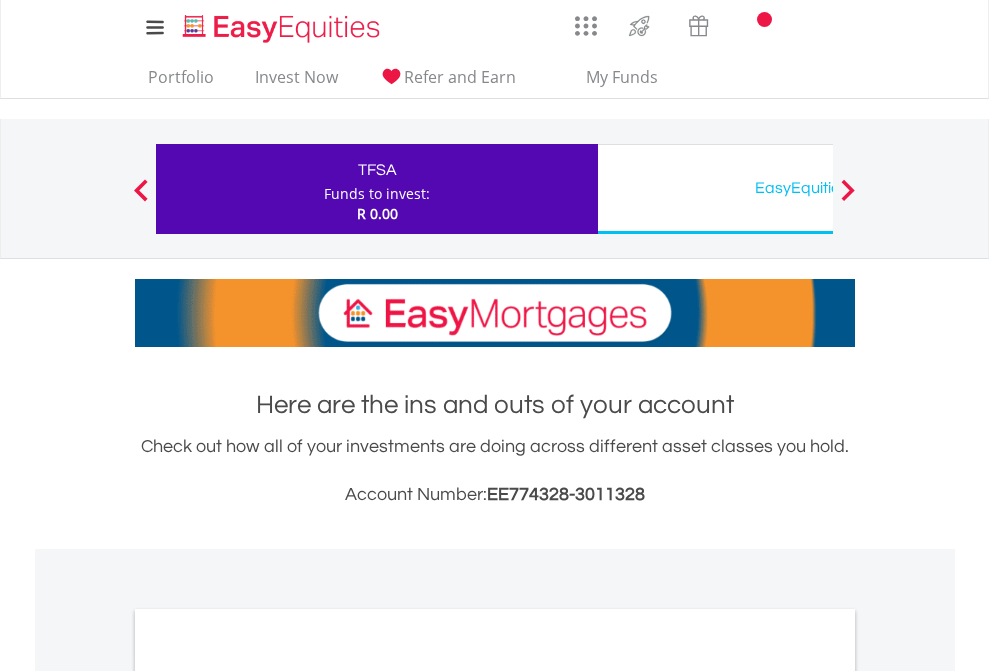 scroll, scrollTop: 0, scrollLeft: 0, axis: both 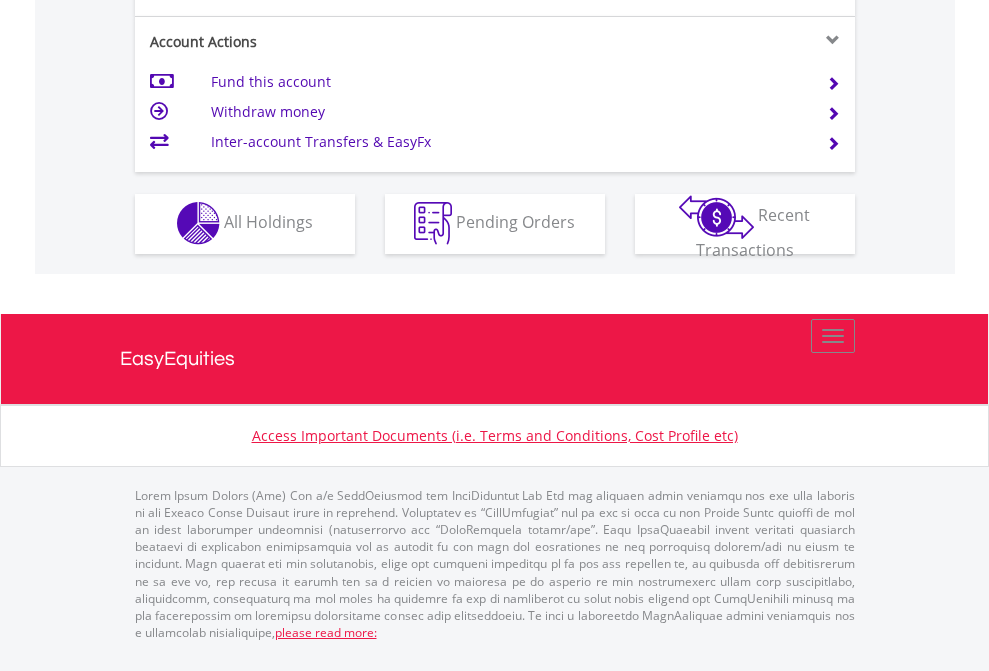 click on "Investment types" at bounding box center (706, -353) 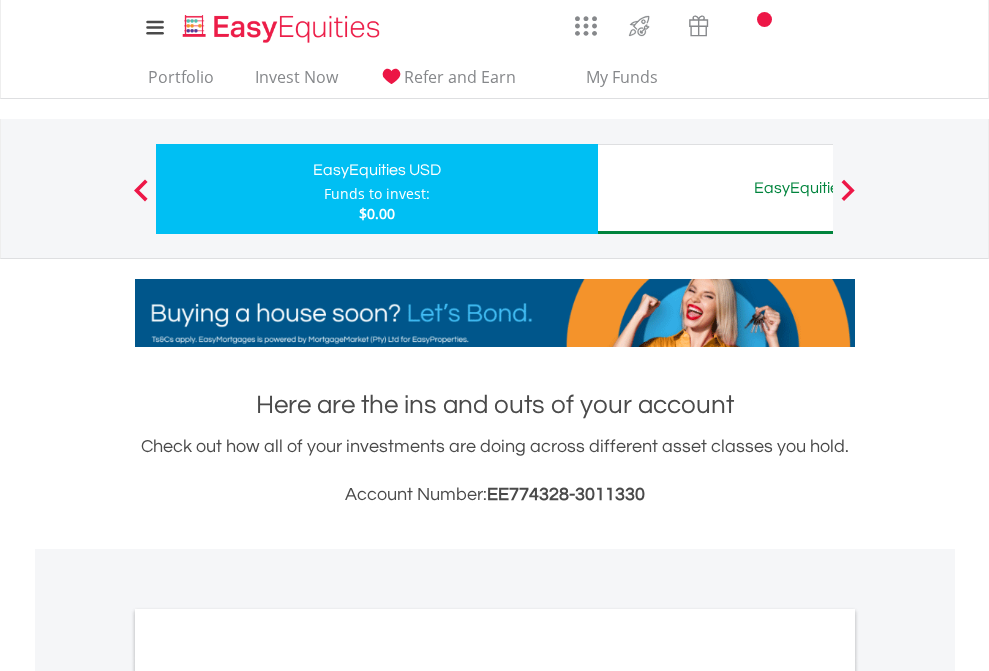 scroll, scrollTop: 0, scrollLeft: 0, axis: both 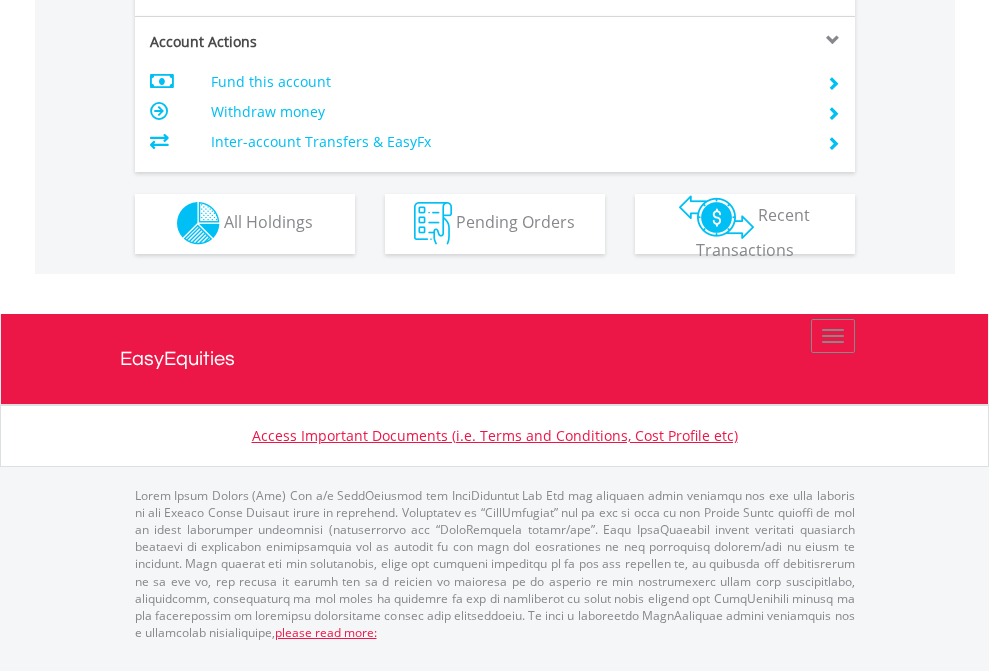click on "Investment types" at bounding box center (706, -353) 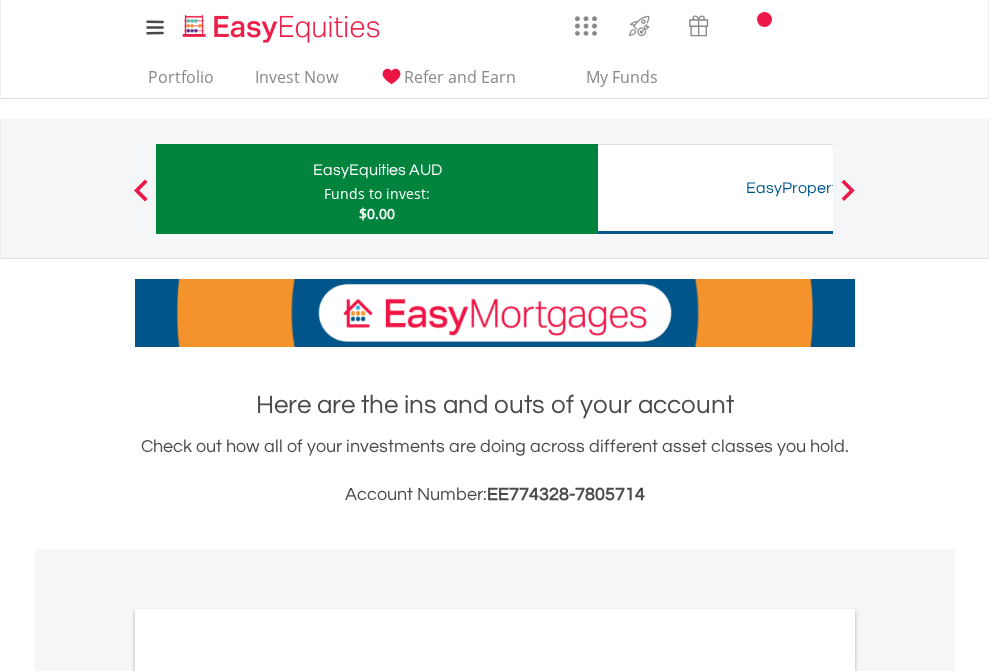 scroll, scrollTop: 0, scrollLeft: 0, axis: both 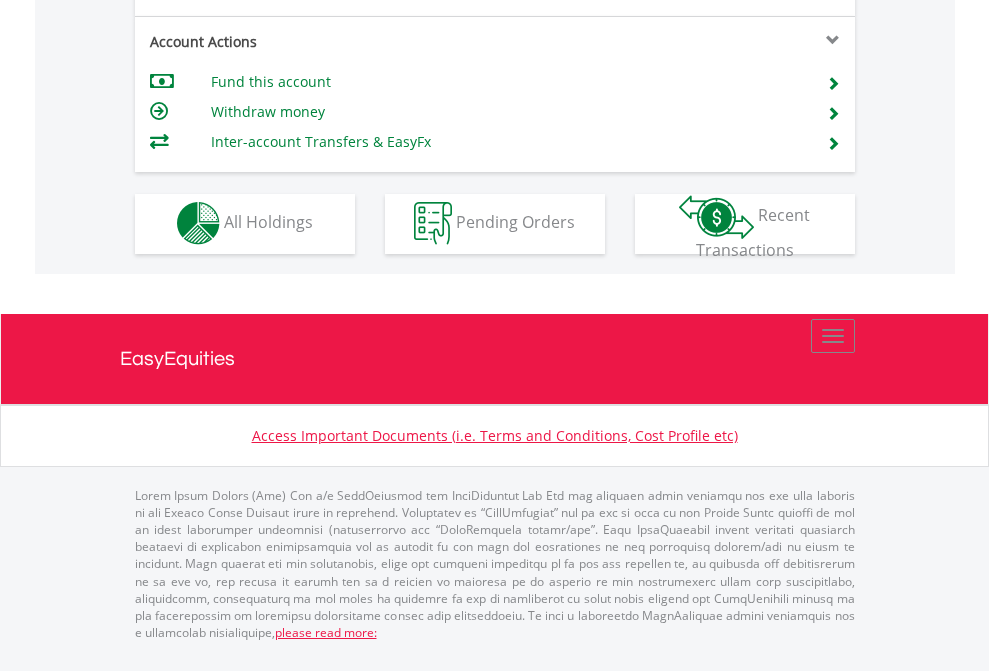 click on "Investment types" at bounding box center [706, -353] 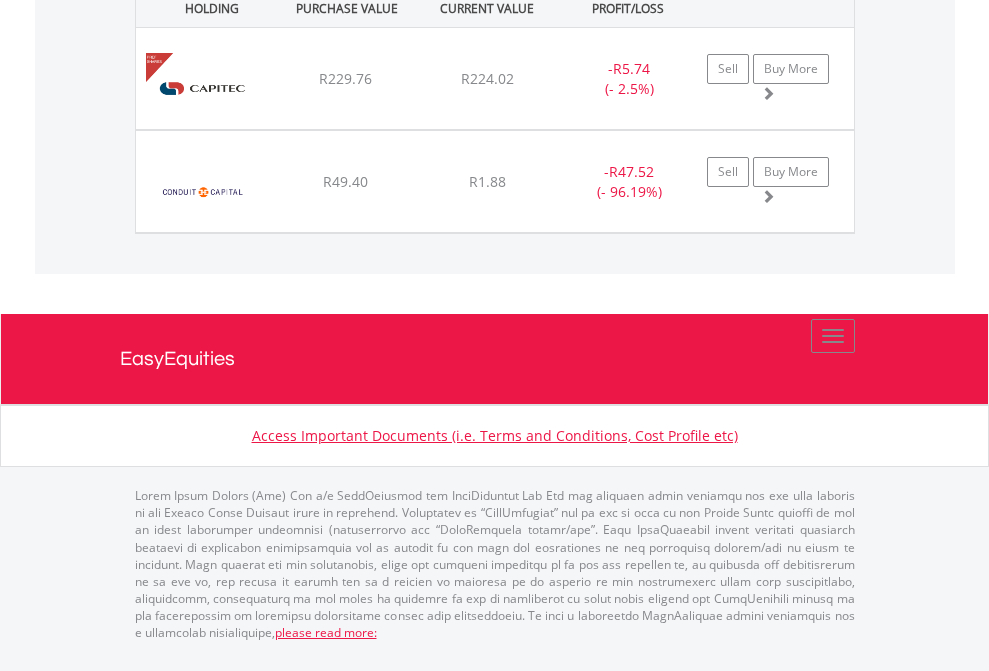 scroll, scrollTop: 2265, scrollLeft: 0, axis: vertical 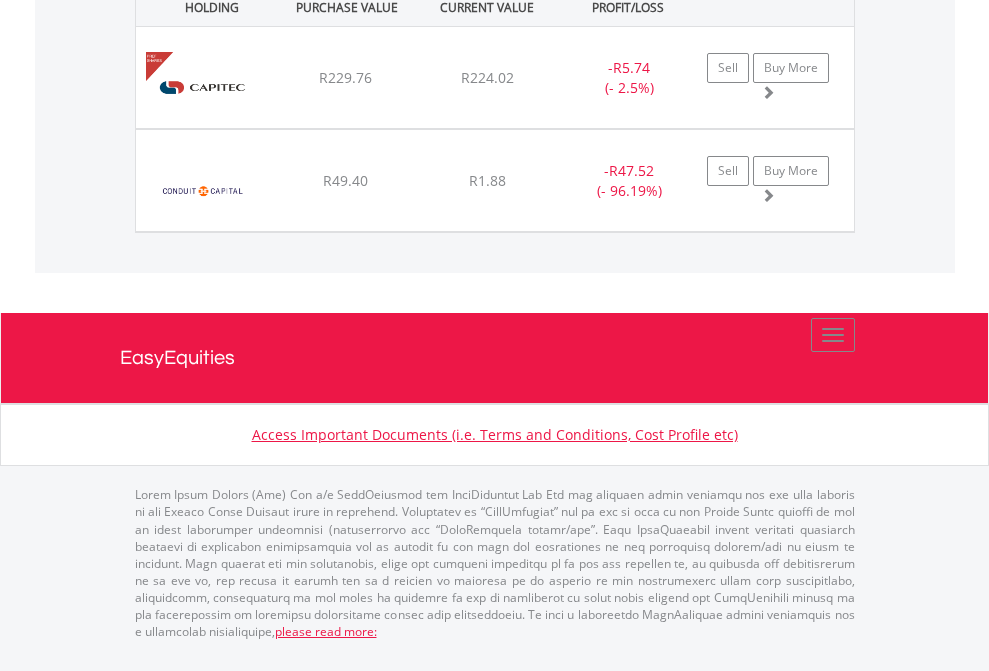 click on "TFSA" at bounding box center [818, -1482] 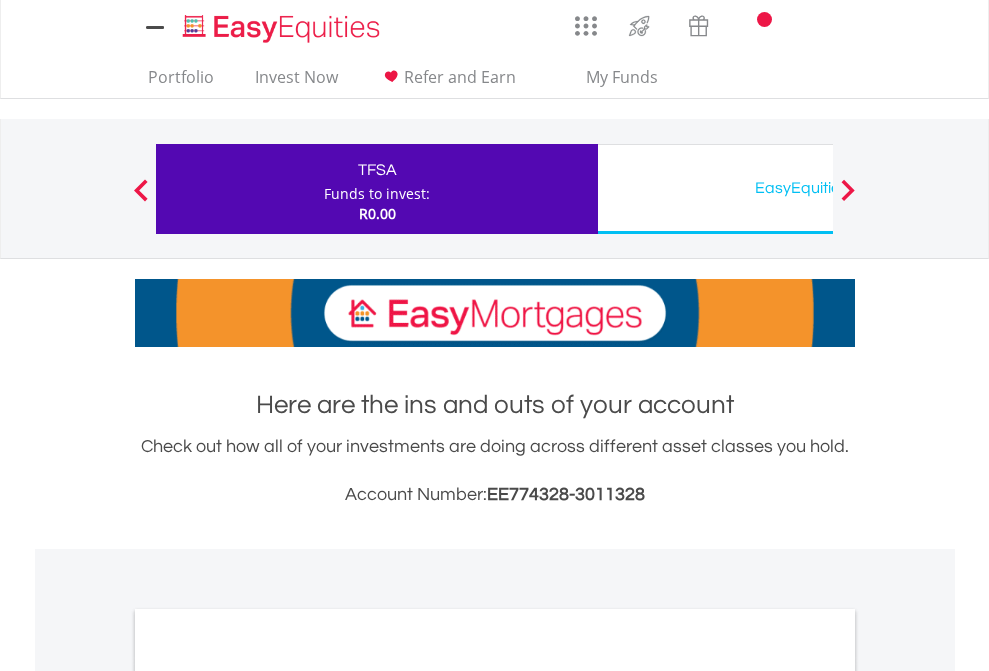 scroll, scrollTop: 0, scrollLeft: 0, axis: both 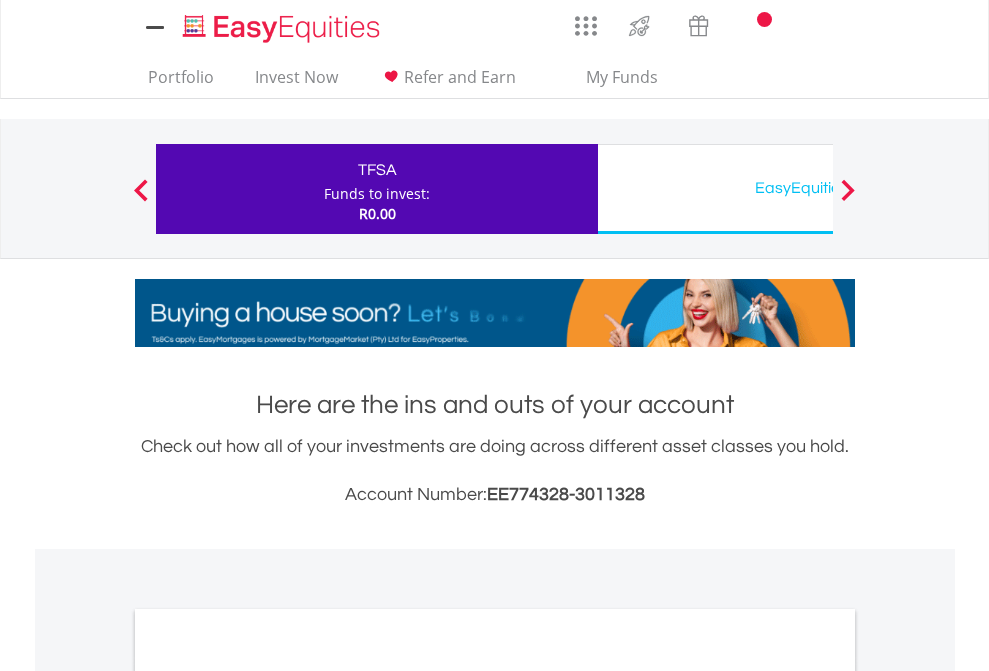 click on "All Holdings" at bounding box center (268, 1096) 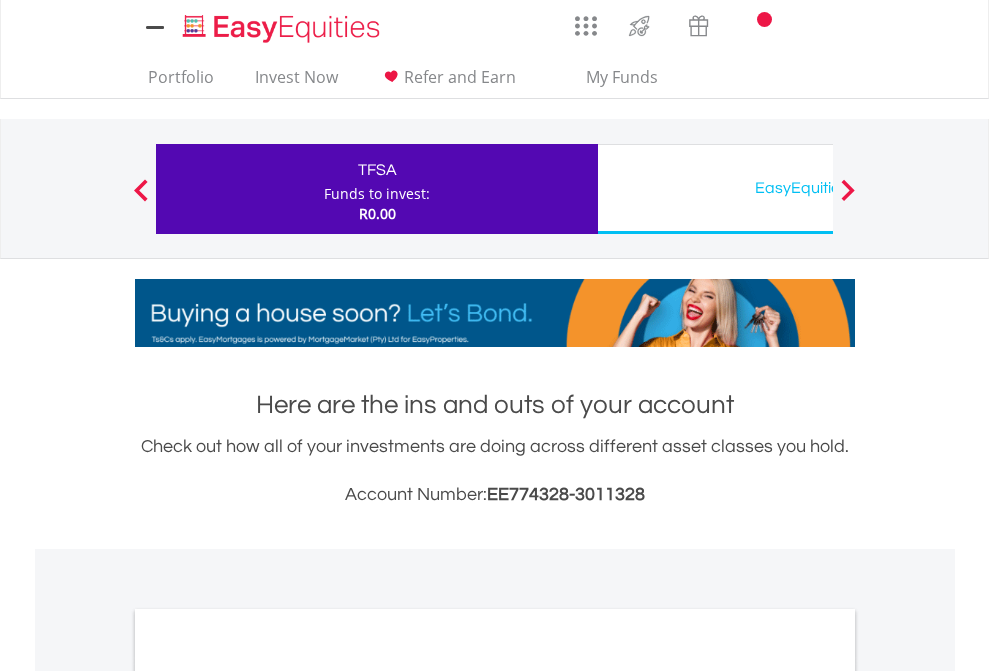 scroll, scrollTop: 1202, scrollLeft: 0, axis: vertical 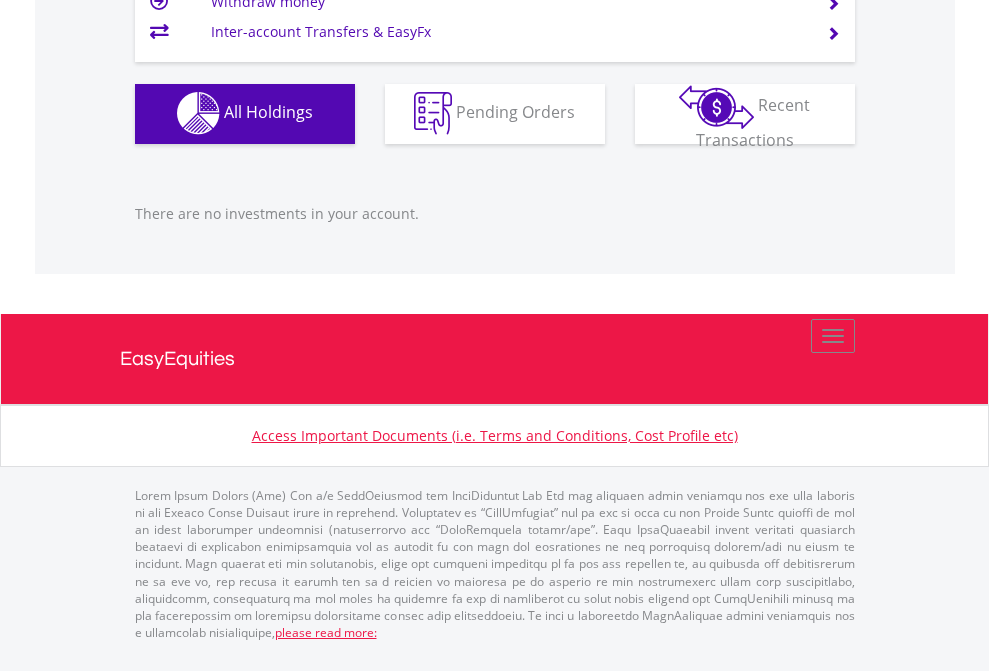click on "EasyEquities USD" at bounding box center (818, -1142) 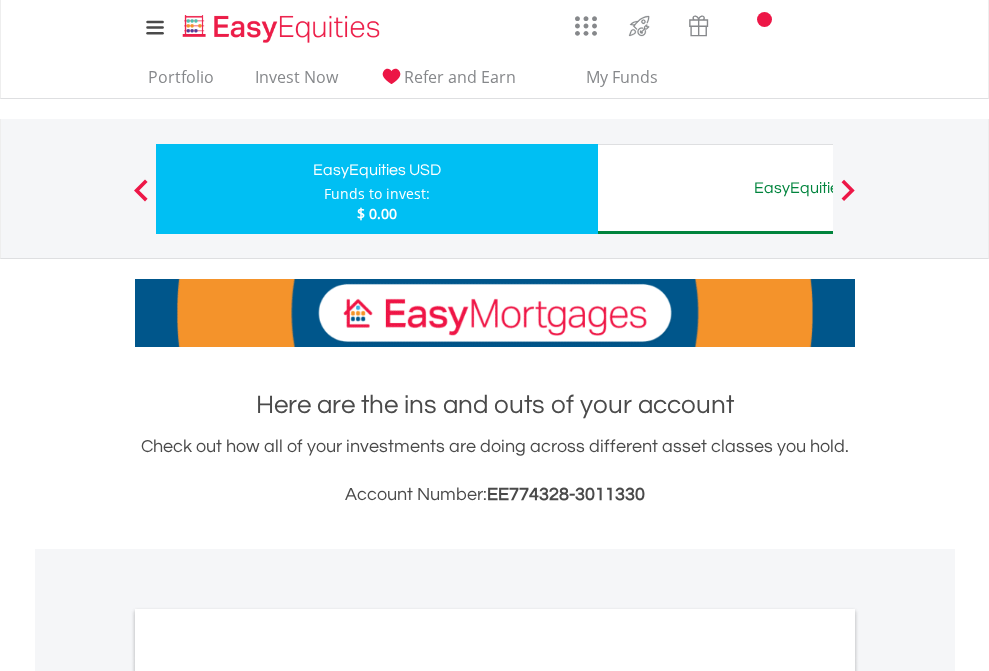 scroll, scrollTop: 1202, scrollLeft: 0, axis: vertical 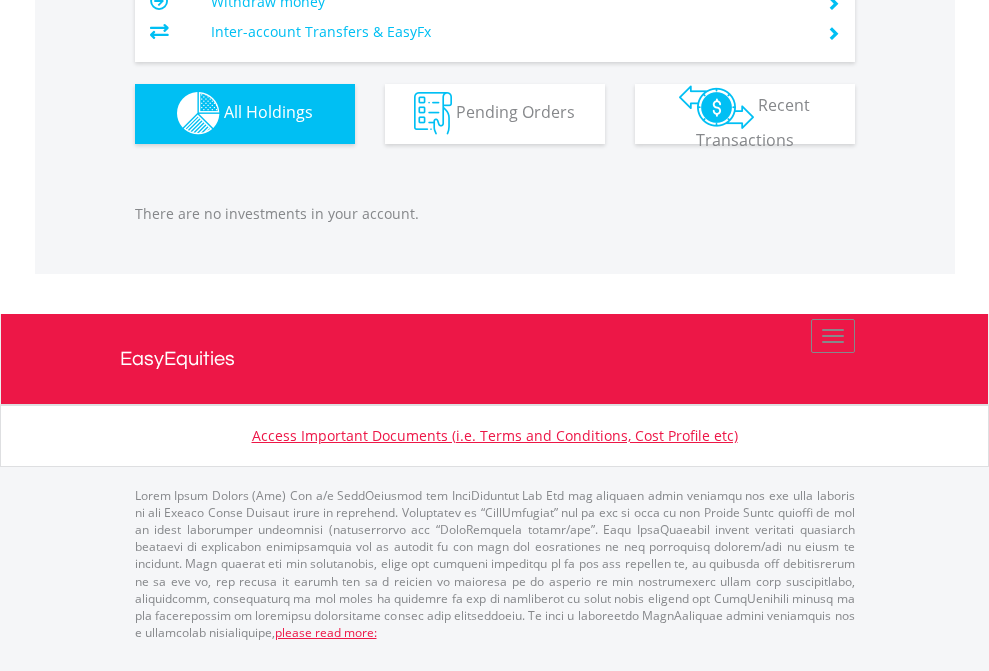 click on "EasyEquities AUD" at bounding box center [818, -1142] 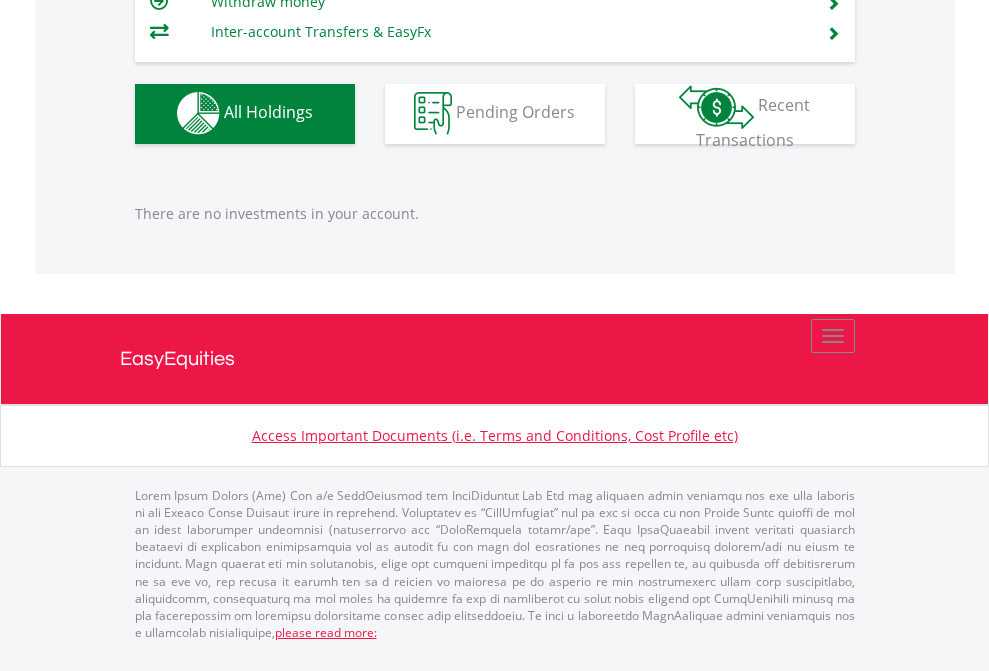 scroll, scrollTop: 1980, scrollLeft: 0, axis: vertical 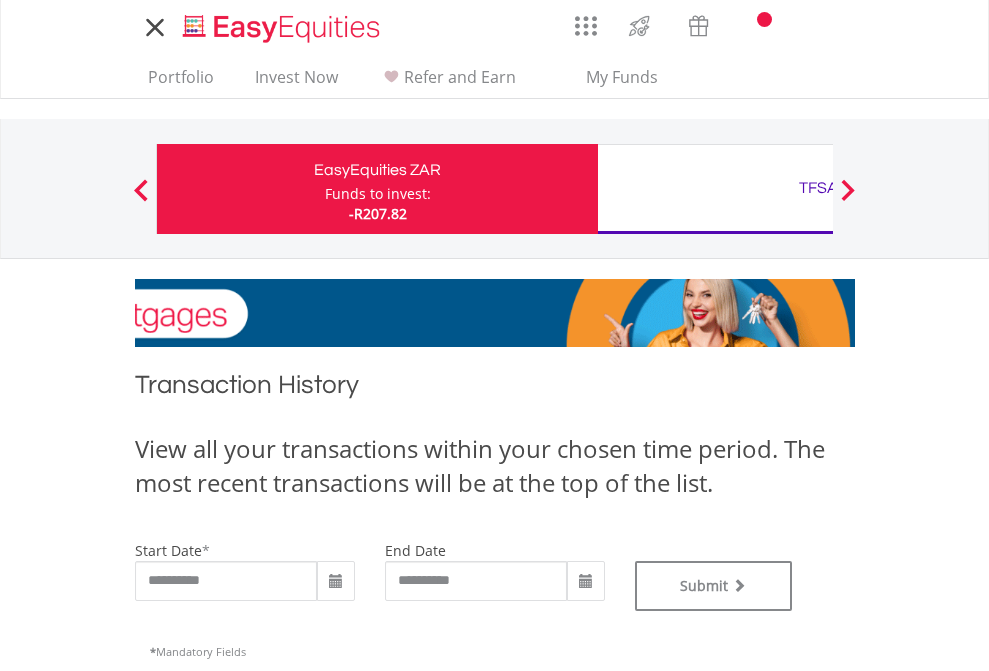 type on "**********" 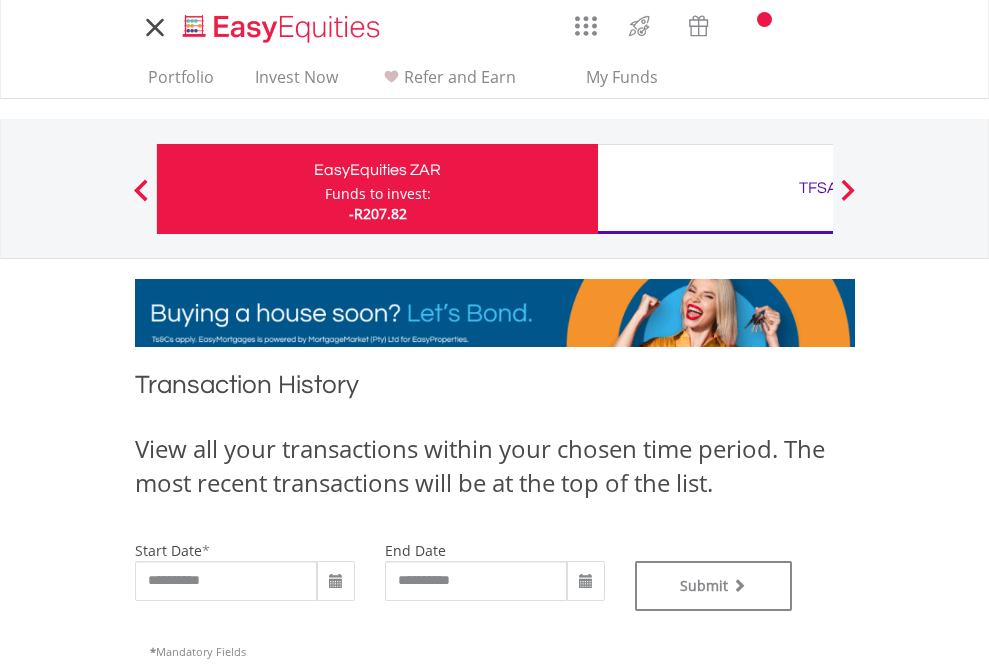 type on "**********" 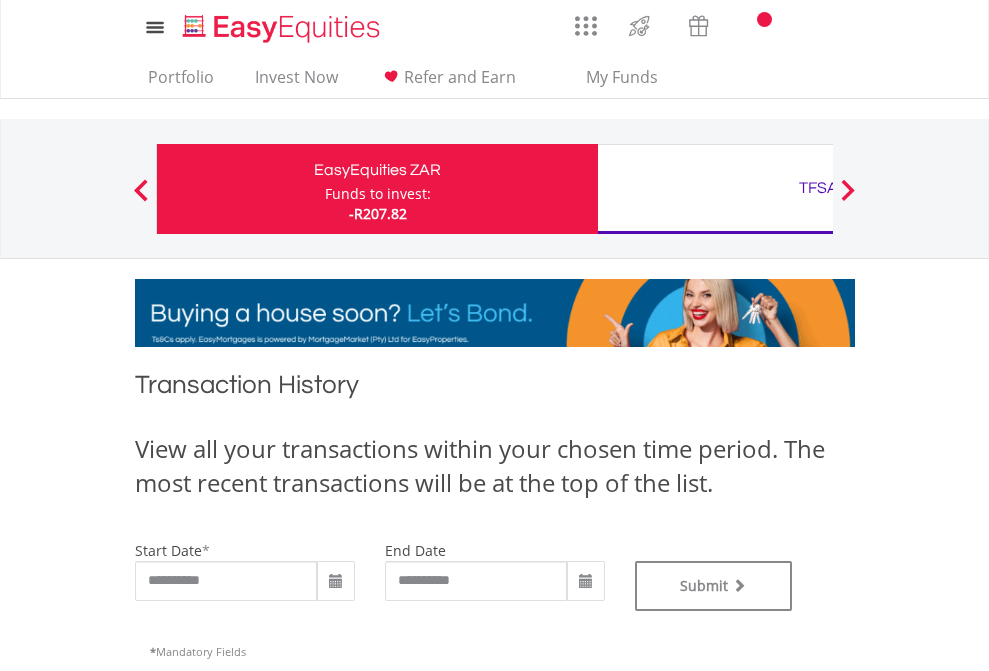 scroll, scrollTop: 811, scrollLeft: 0, axis: vertical 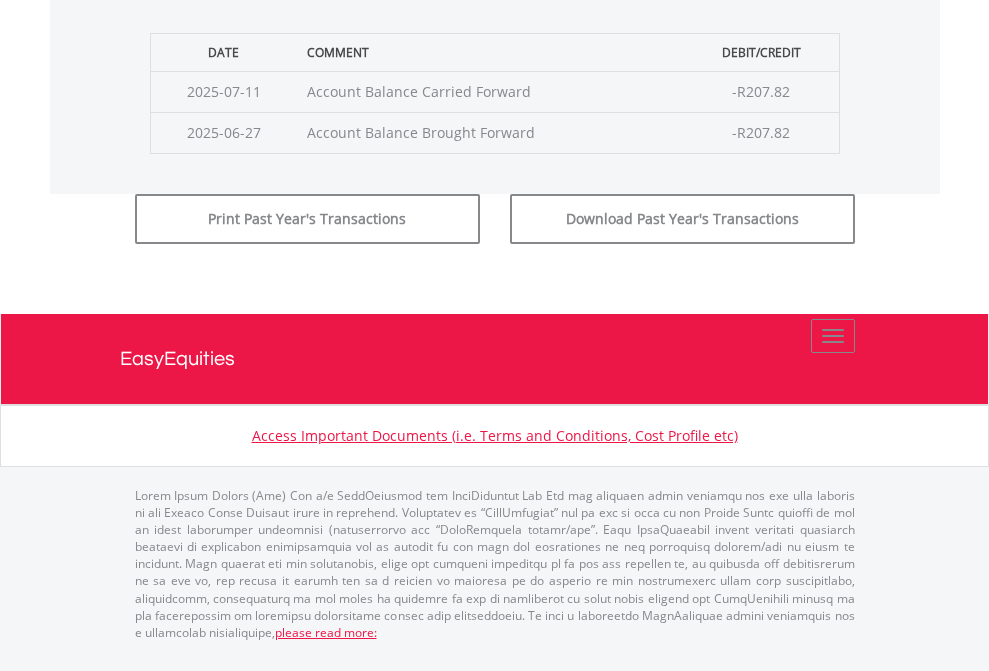 click on "Submit" at bounding box center (714, -183) 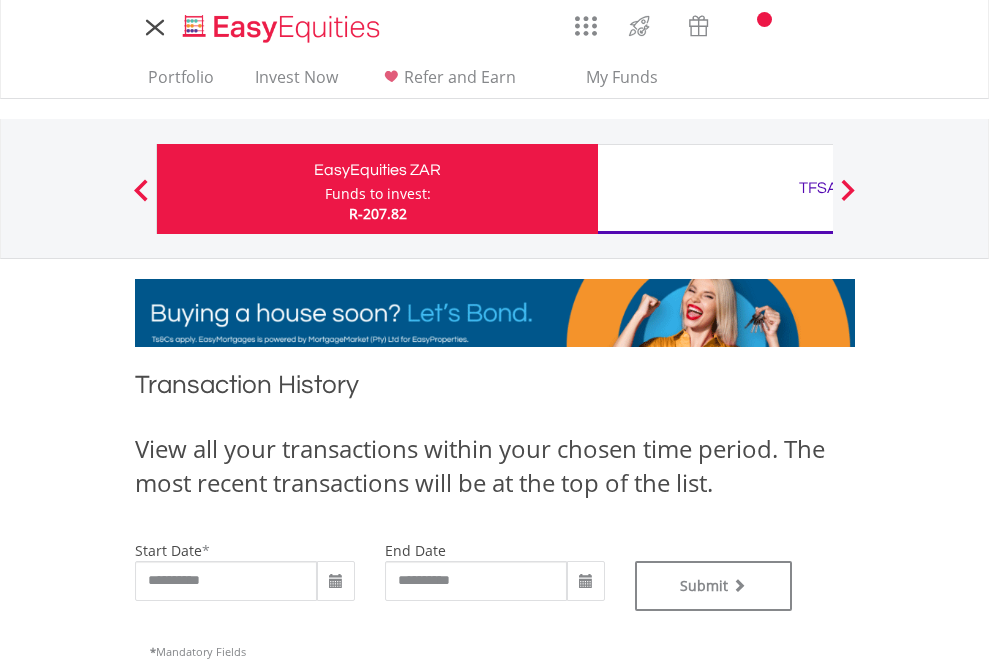 scroll, scrollTop: 0, scrollLeft: 0, axis: both 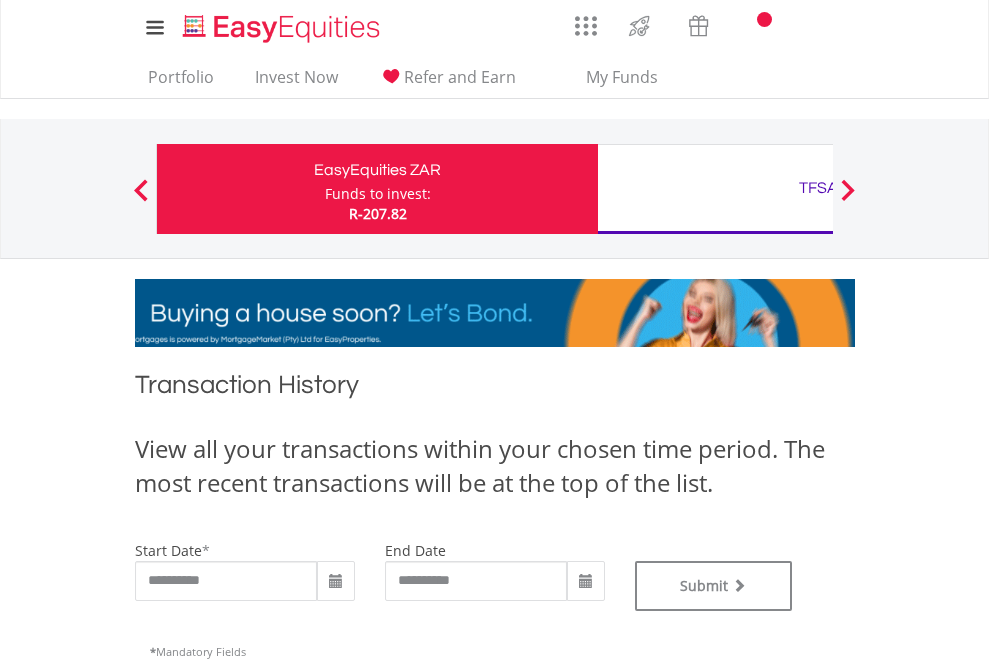 click on "TFSA" at bounding box center (818, 188) 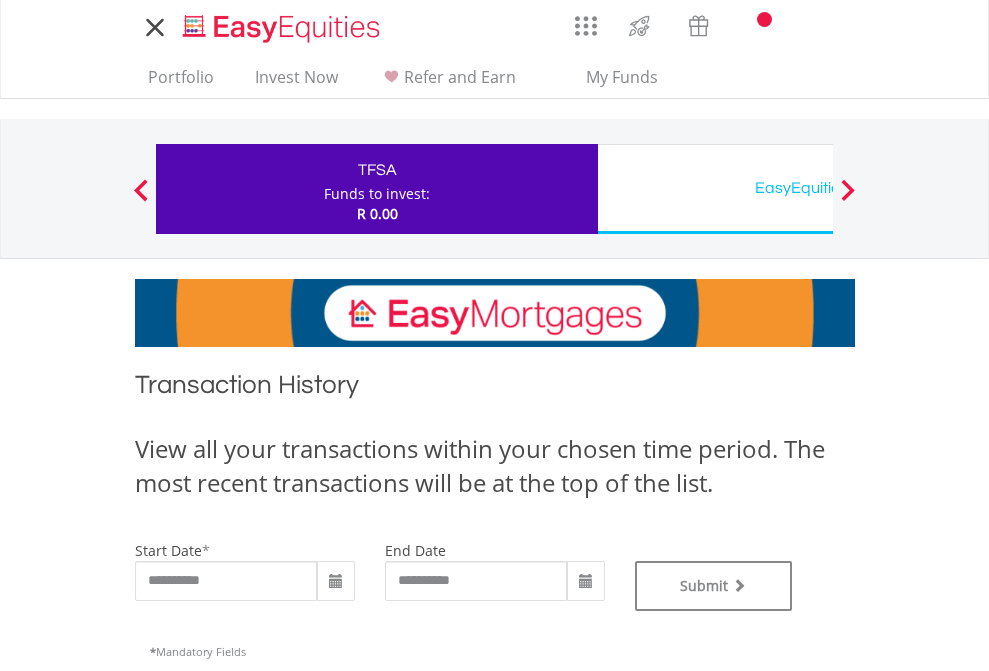 scroll, scrollTop: 0, scrollLeft: 0, axis: both 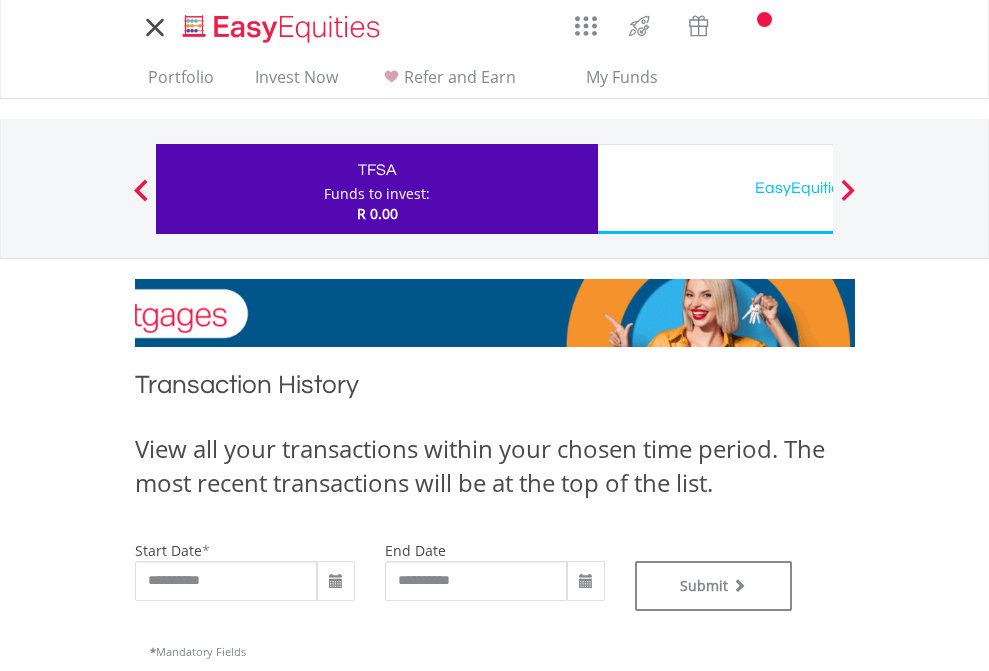 type on "**********" 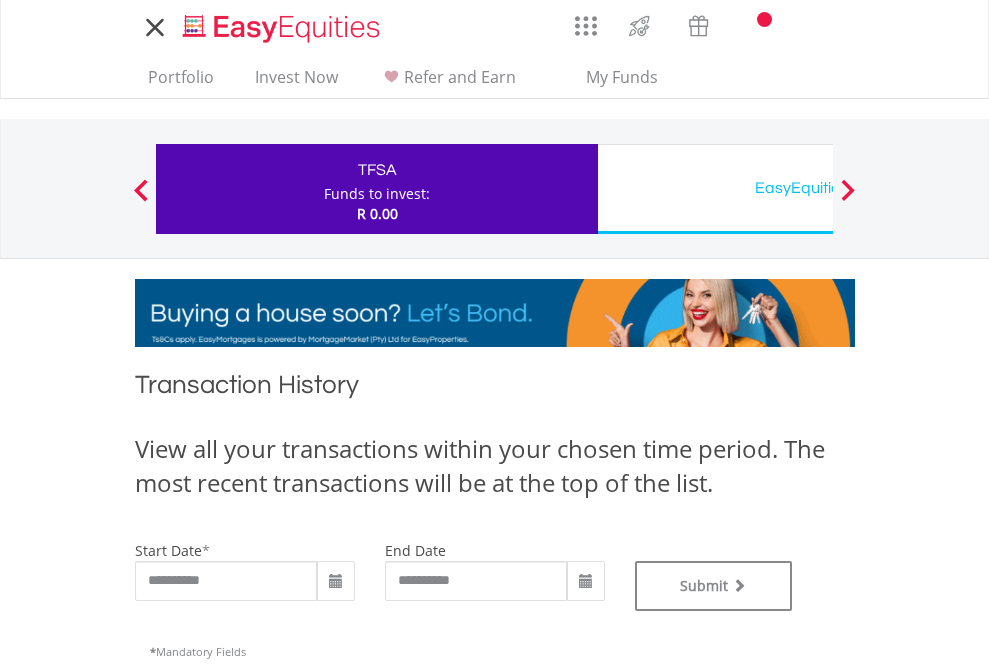 type on "**********" 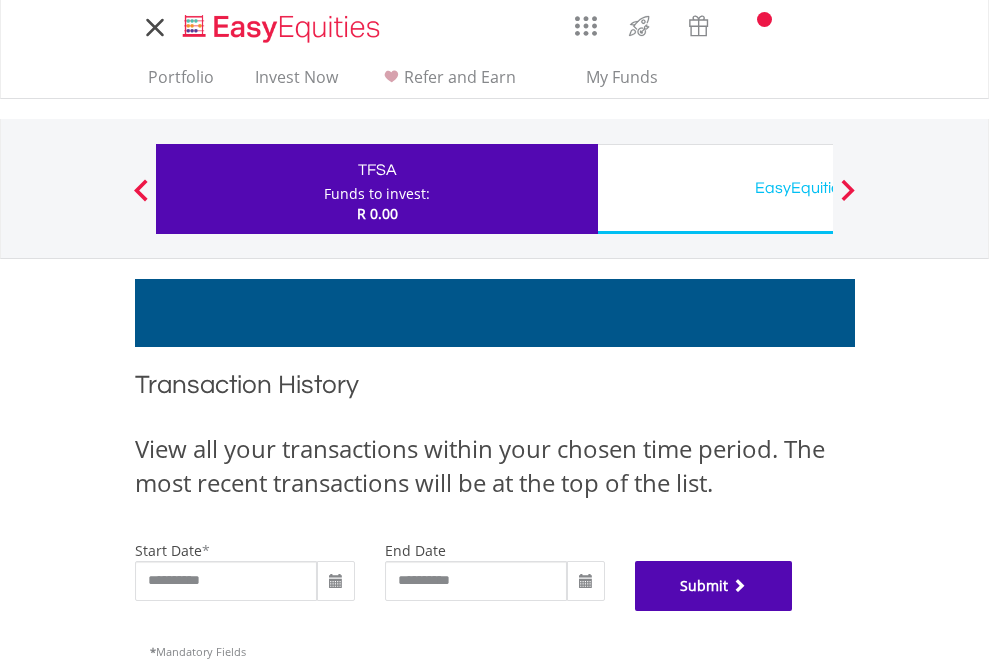 click on "Submit" at bounding box center [714, 586] 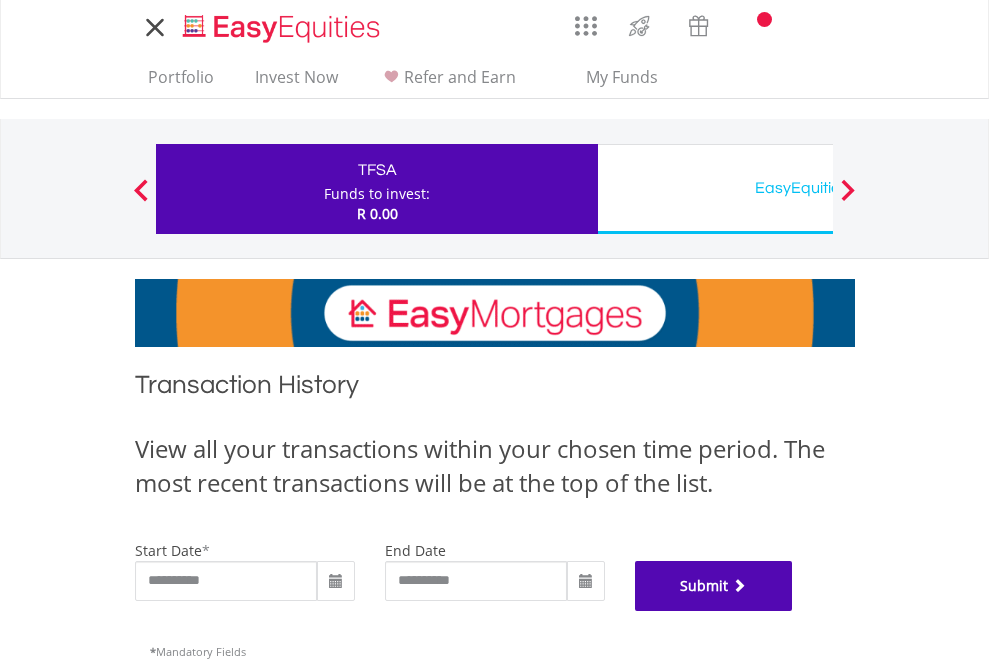 scroll, scrollTop: 811, scrollLeft: 0, axis: vertical 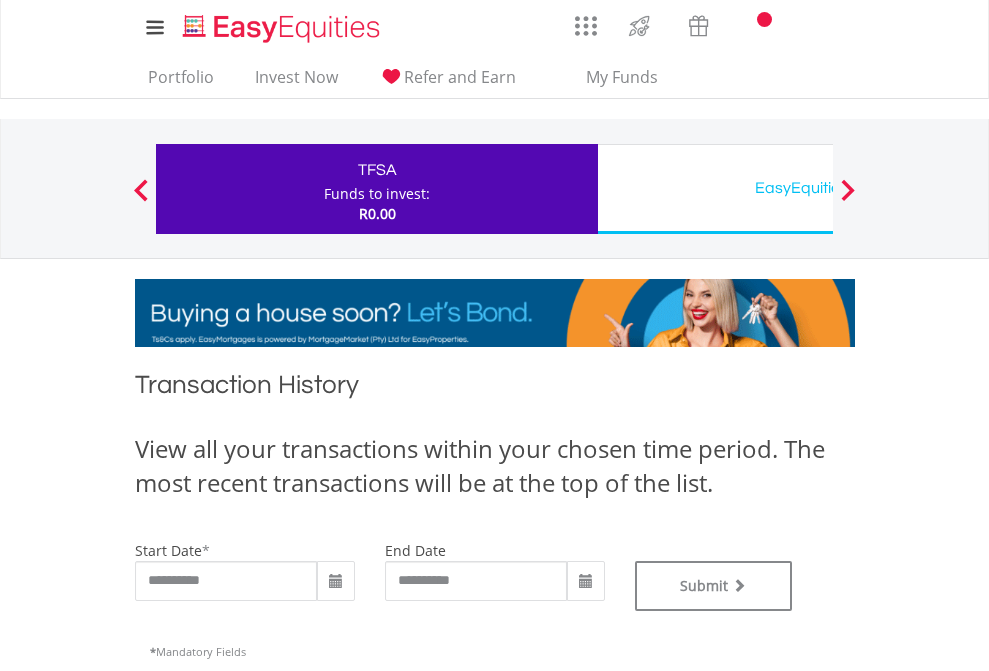 click on "EasyEquities USD" at bounding box center (818, 188) 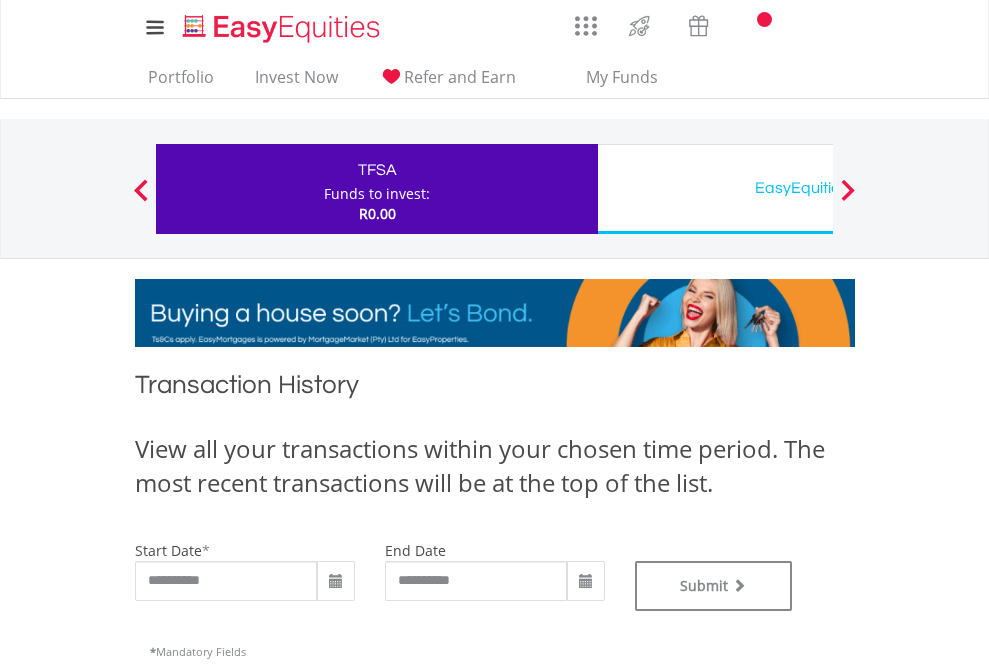 scroll, scrollTop: 0, scrollLeft: 0, axis: both 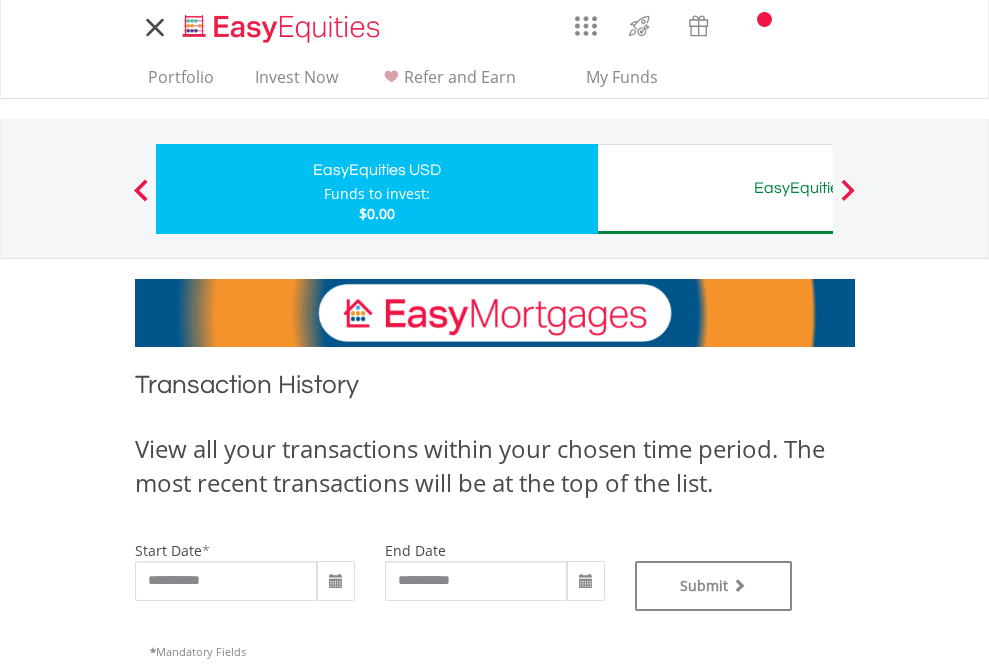 type on "**********" 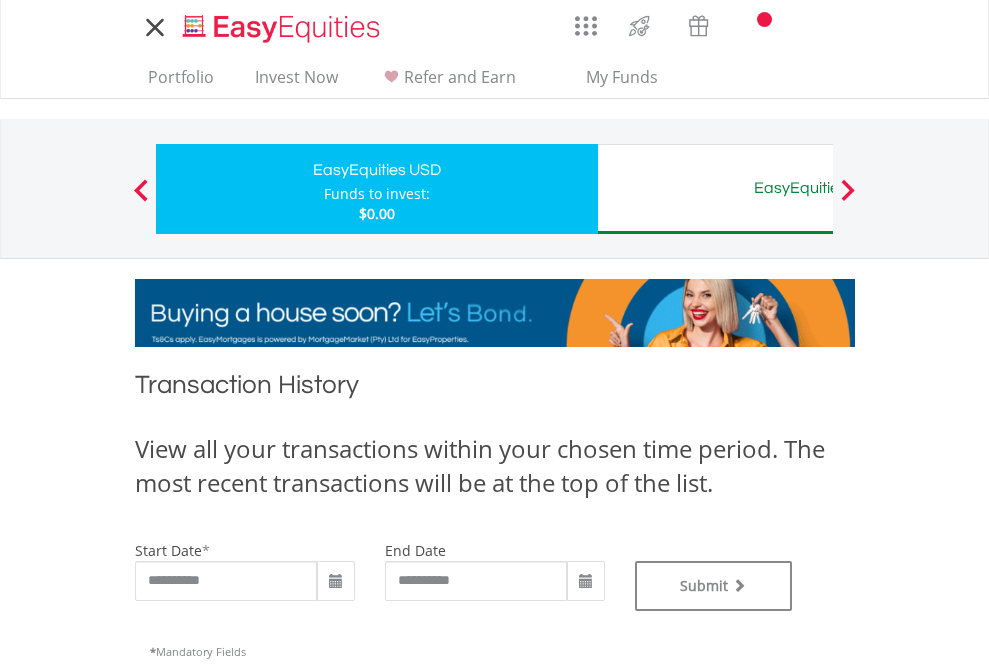 type on "**********" 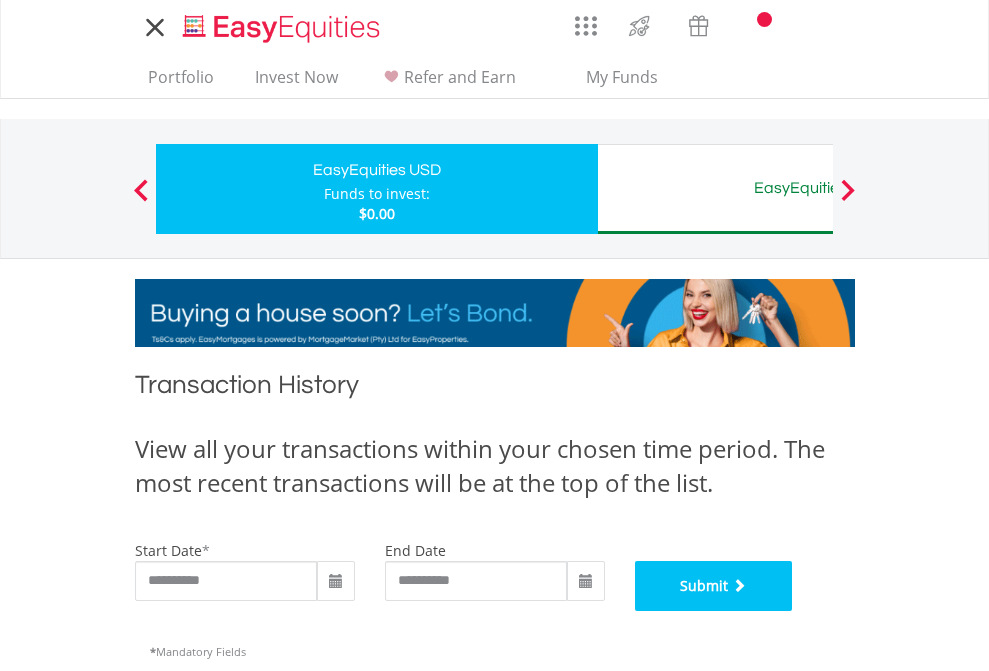 click on "Submit" at bounding box center [714, 586] 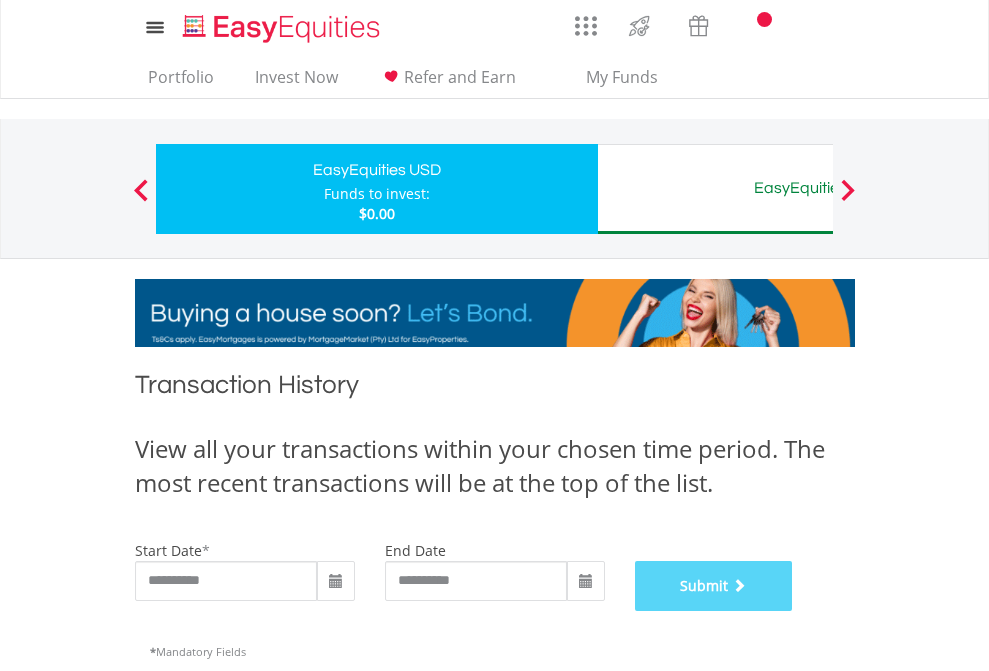 scroll, scrollTop: 811, scrollLeft: 0, axis: vertical 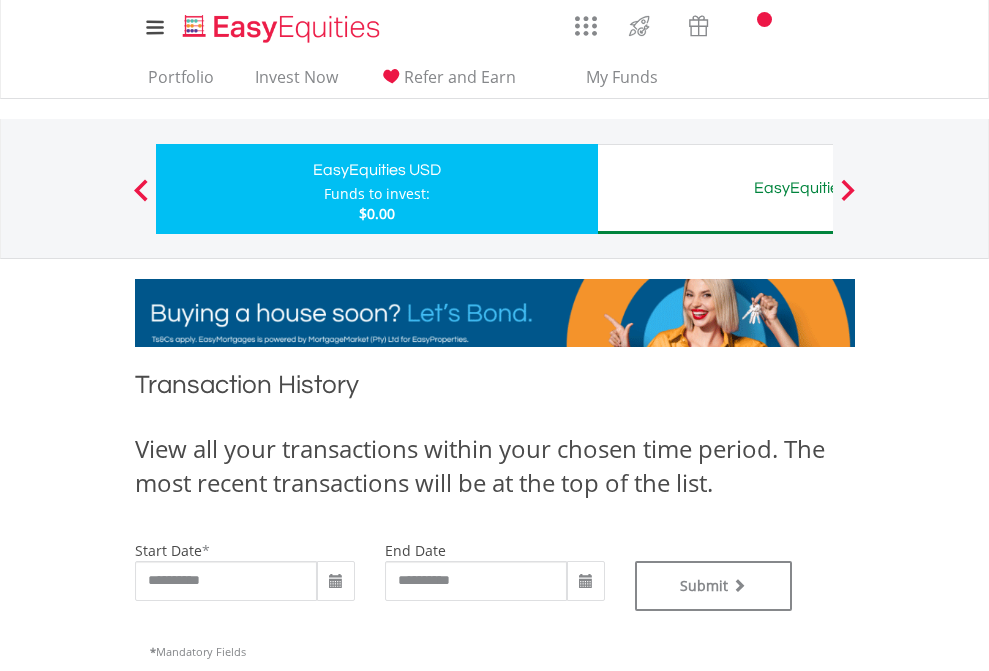 click on "EasyEquities AUD" at bounding box center [818, 188] 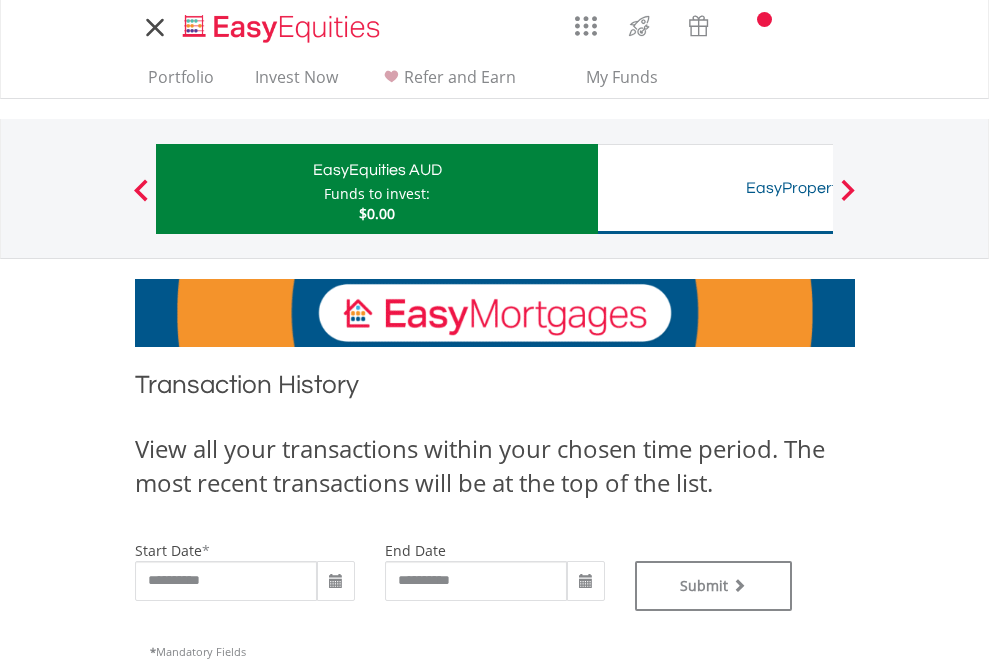 scroll, scrollTop: 0, scrollLeft: 0, axis: both 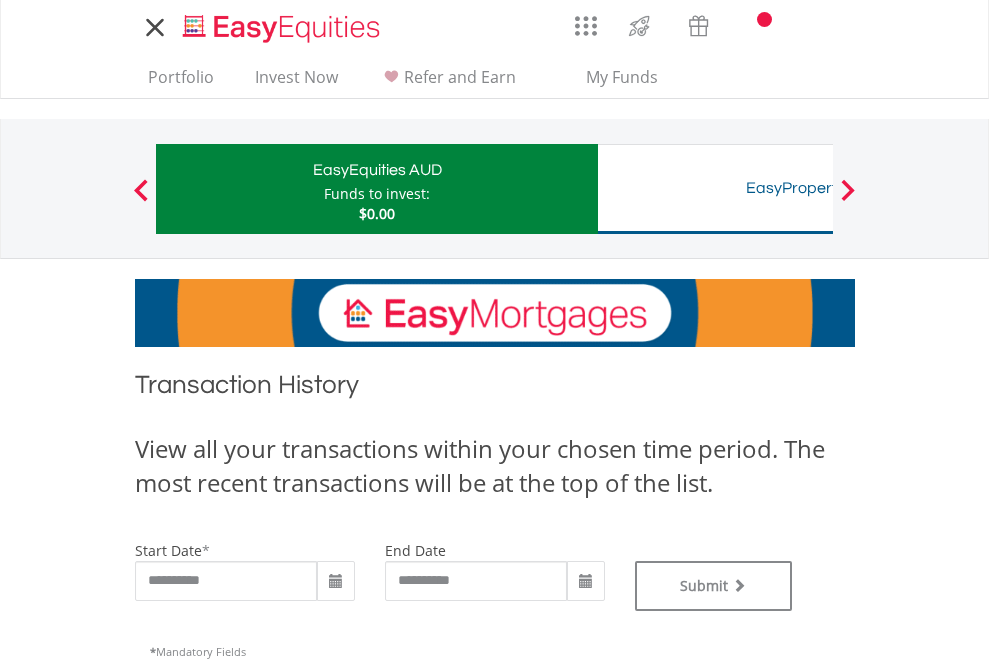type on "**********" 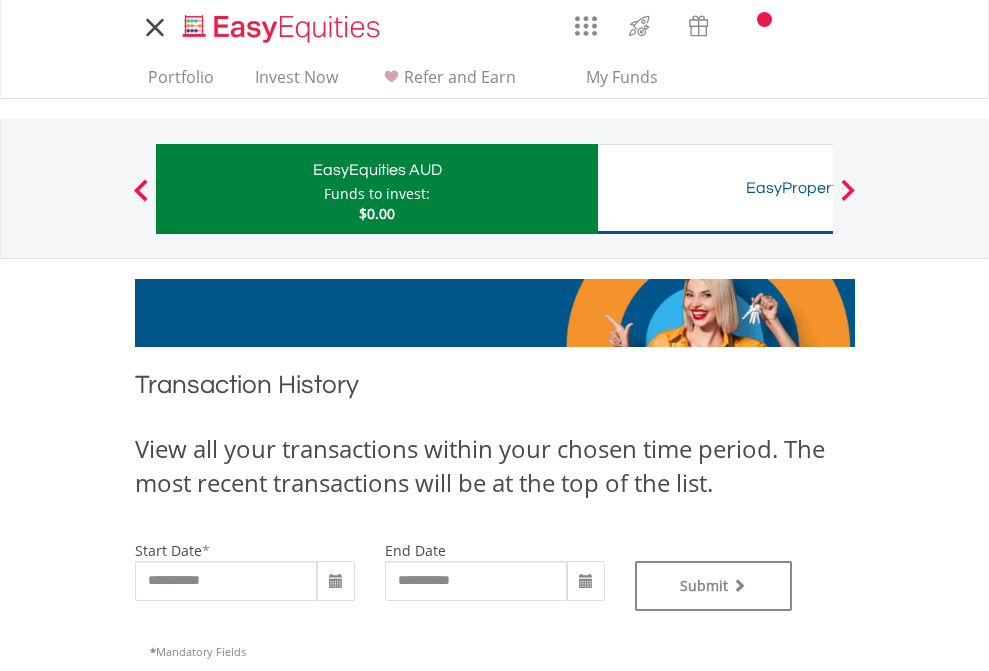 type on "**********" 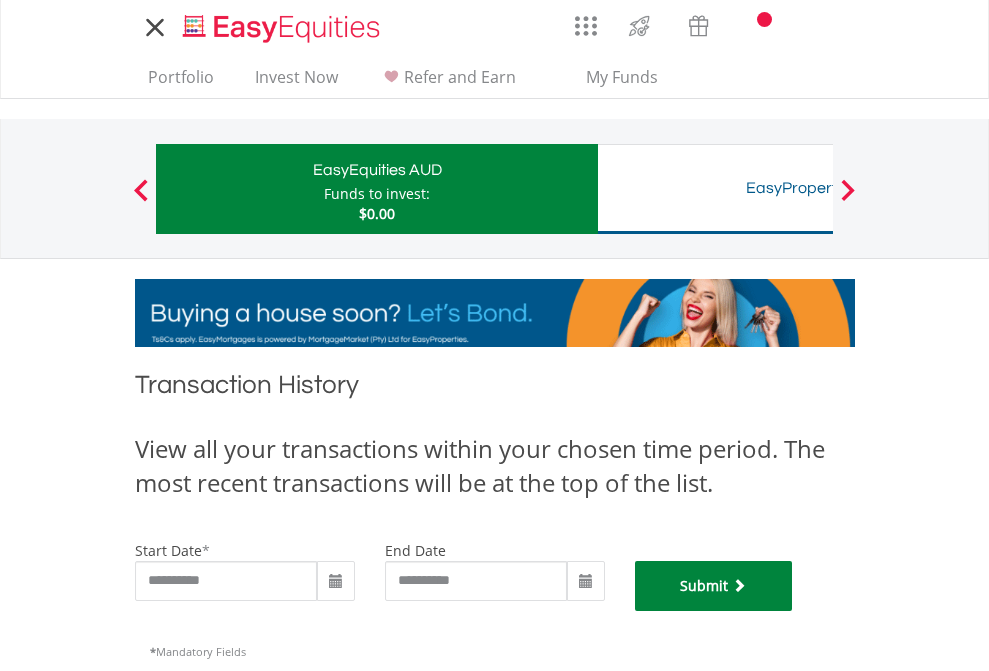 click on "Submit" at bounding box center (714, 586) 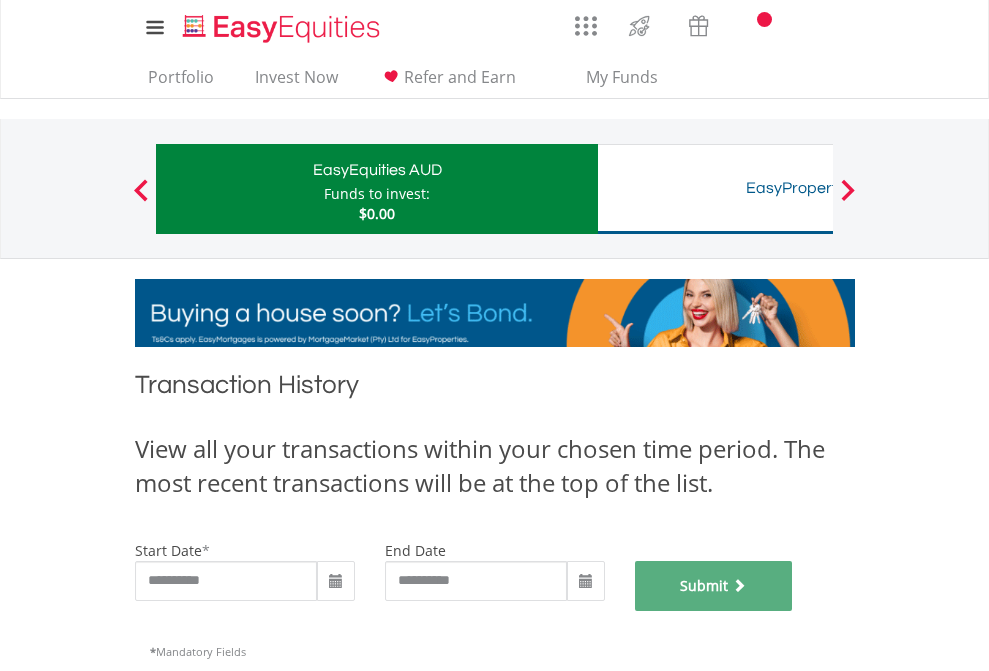 scroll, scrollTop: 811, scrollLeft: 0, axis: vertical 